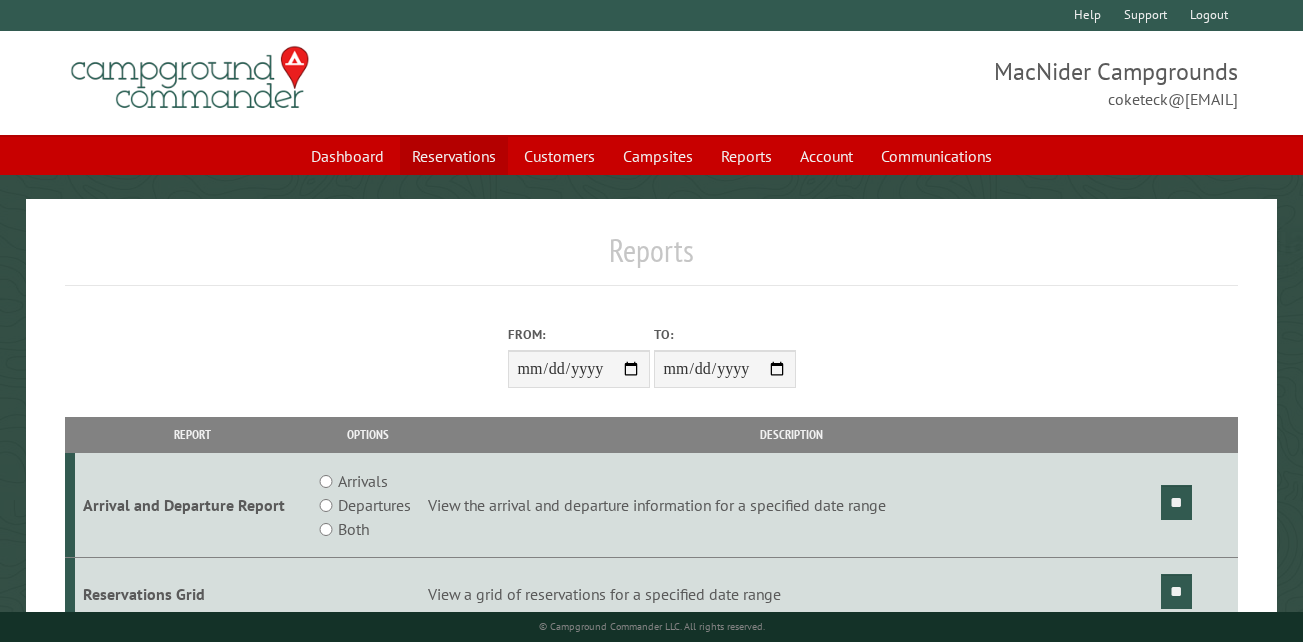 scroll, scrollTop: 0, scrollLeft: 0, axis: both 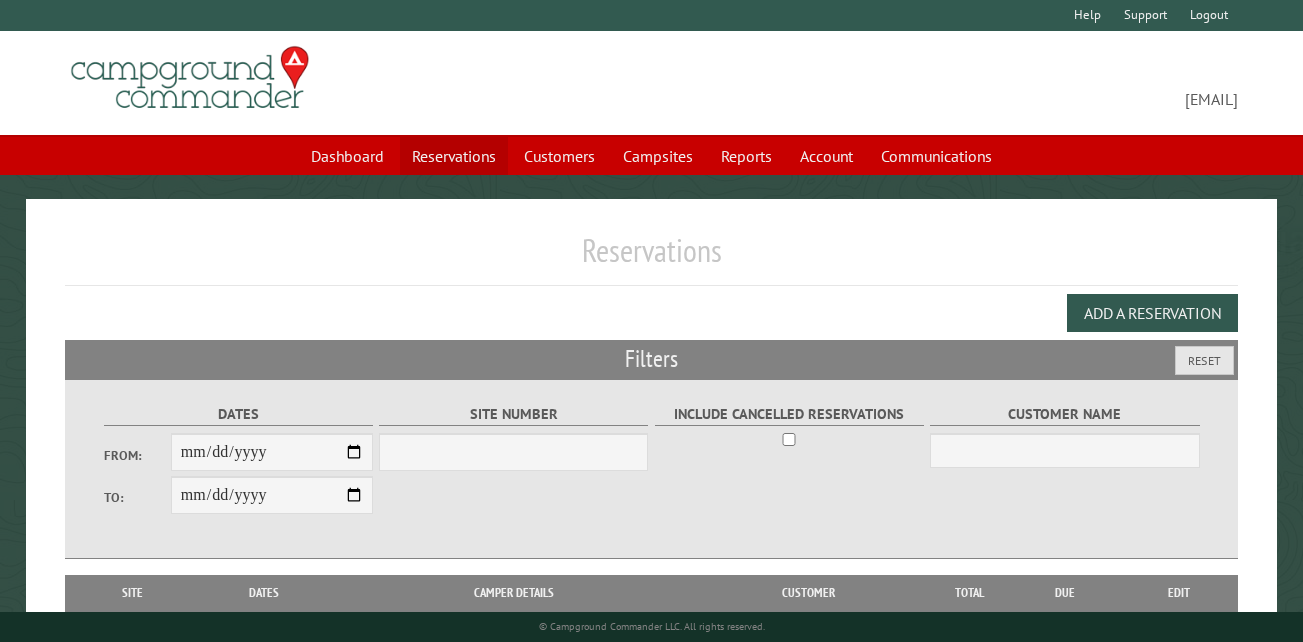 select on "***" 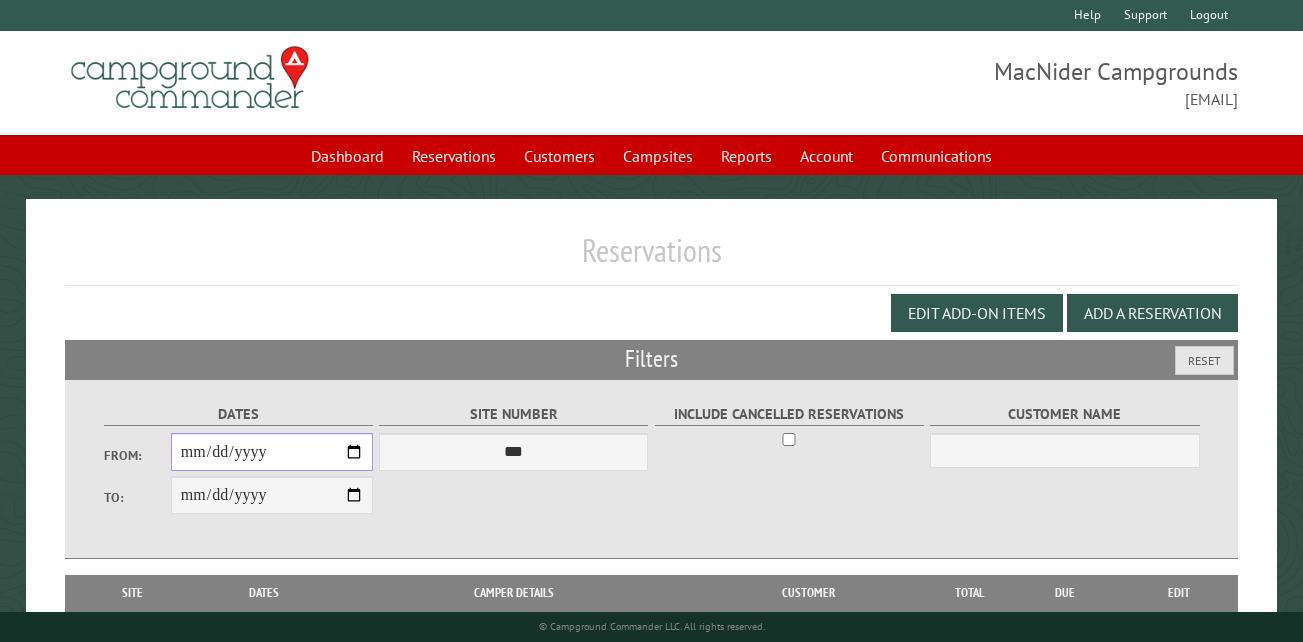 click on "From:" at bounding box center (272, 452) 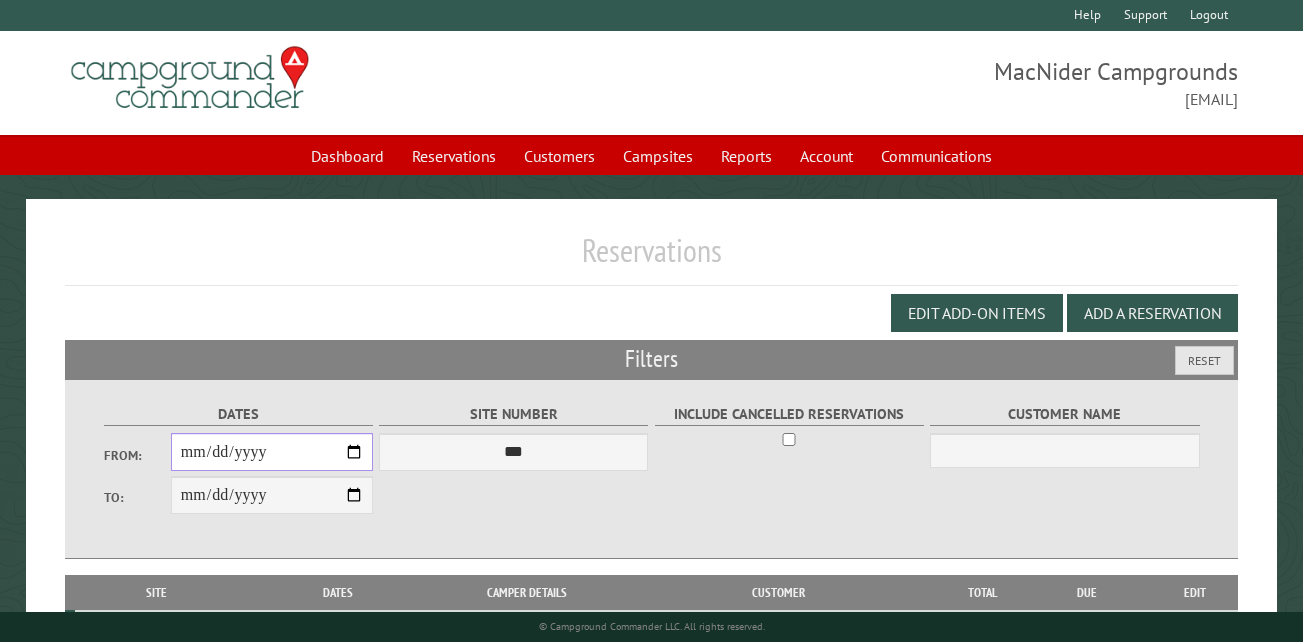 type on "**********" 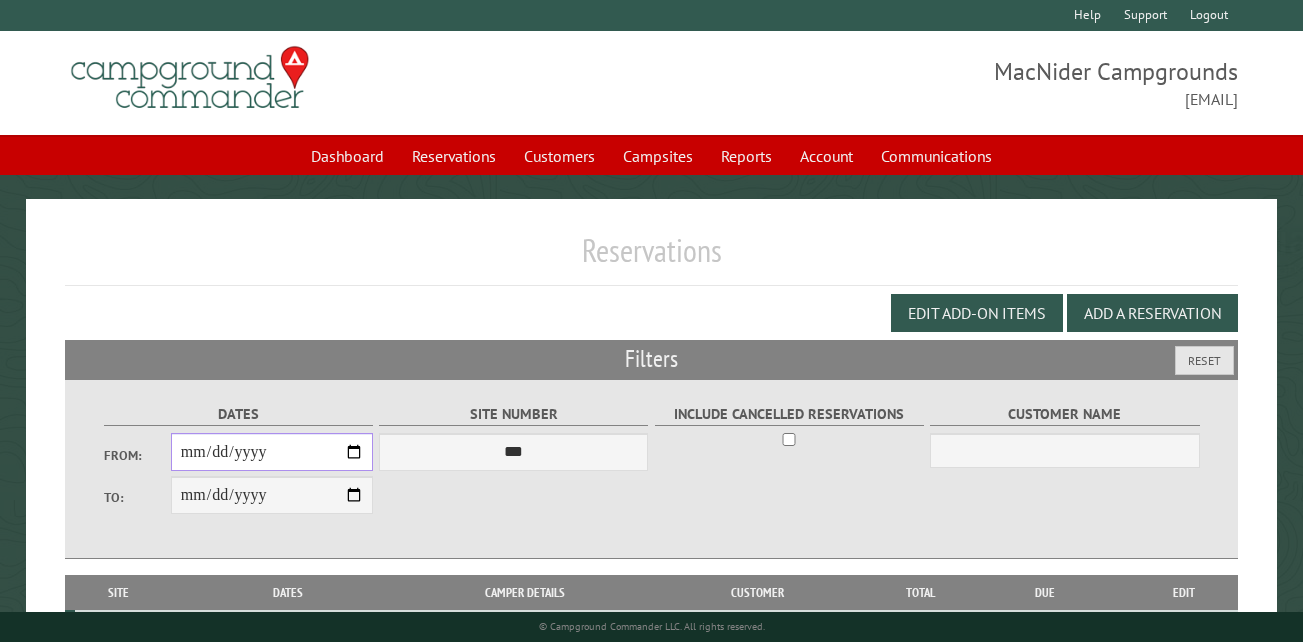 type on "**********" 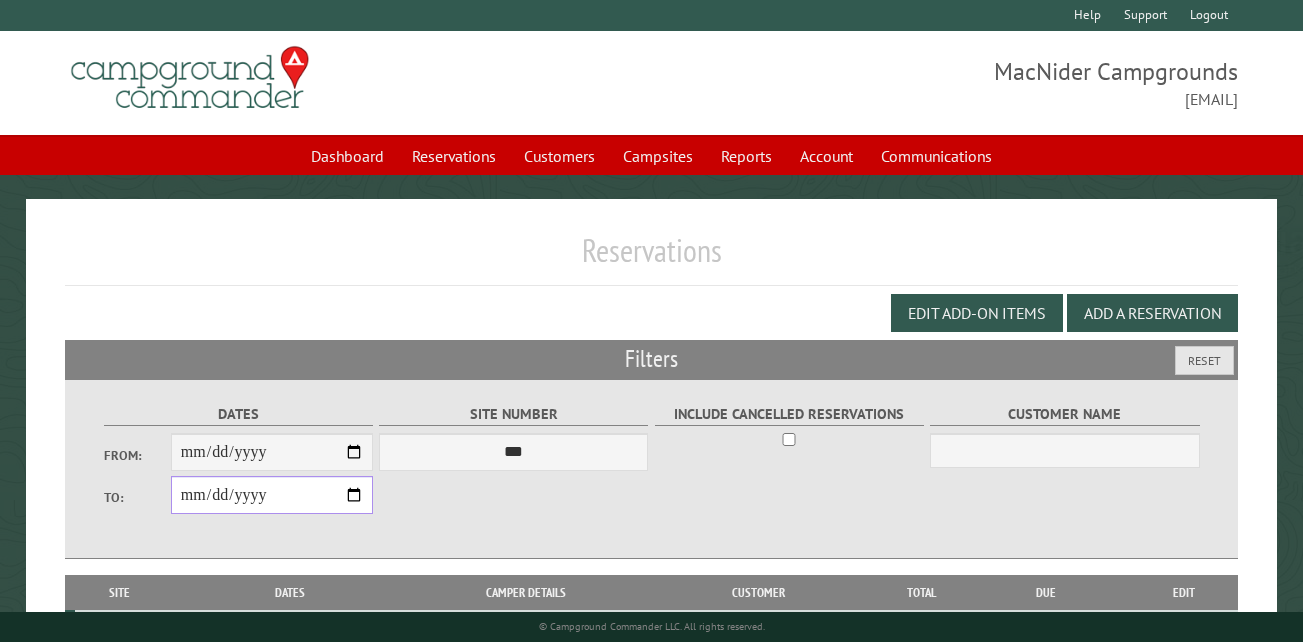 click on "**********" at bounding box center (272, 495) 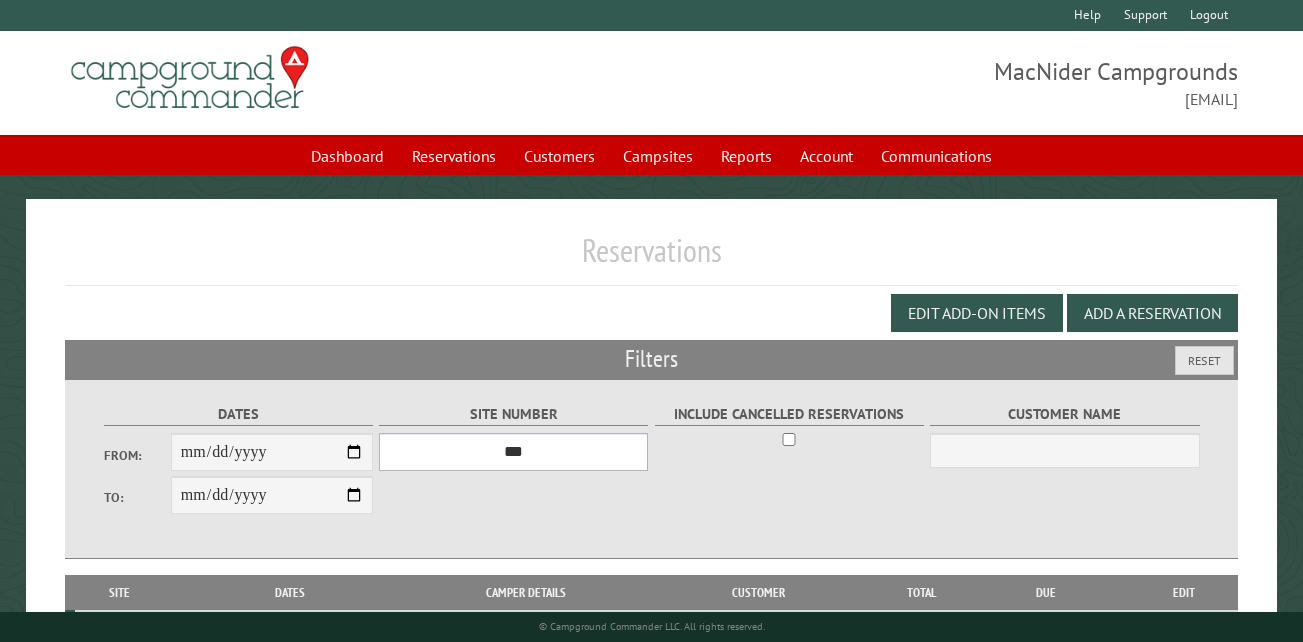click on "*** ** ** ** ** ** ** ** ** ** *** *** *** *** ** ** ** ** ** ** ** ** ** *** *** ** ** ** ** ** ** ********* ** ** ** ** ** ** ** ** ** *** *** *** *** *** *** ** ** ** ** ** ** ** ** ** *** *** *** *** *** *** ** ** ** ** ** ** ** ** ** ** ** ** ** ** ** ** ** ** ** ** ** ** ** ** *** *** *** *** *** ***" at bounding box center [513, 452] 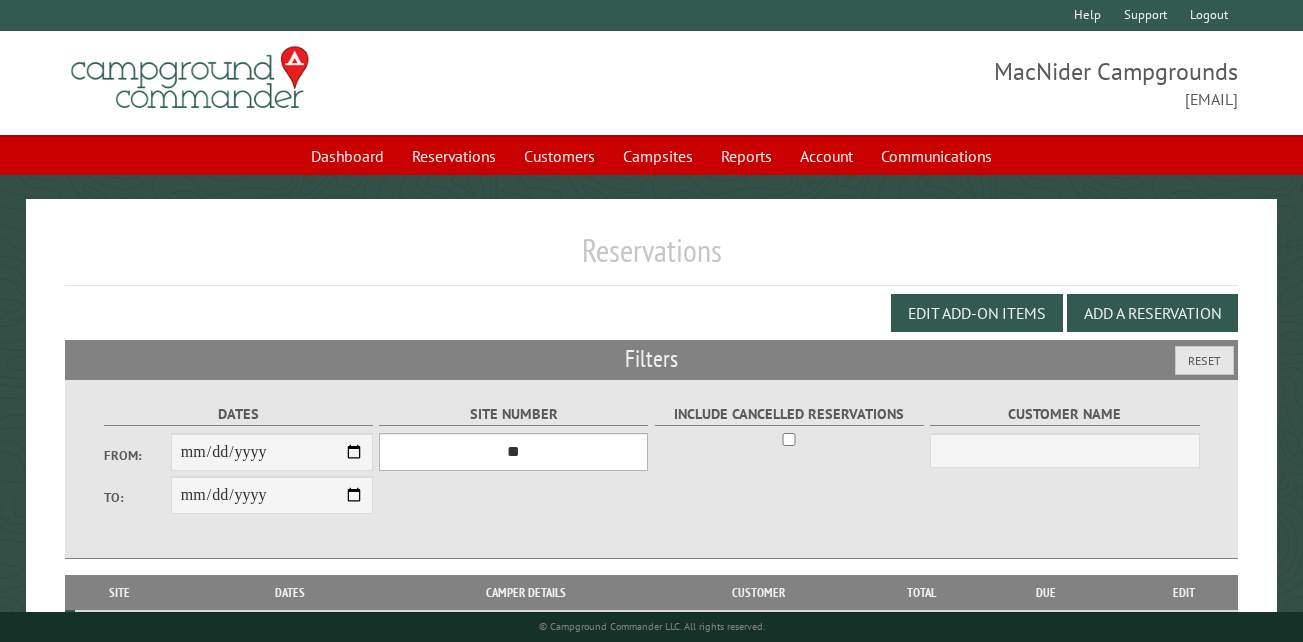 click on "*** ** ** ** ** ** ** ** ** ** *** *** *** *** ** ** ** ** ** ** ** ** ** *** *** ** ** ** ** ** ** ********* ** ** ** ** ** ** ** ** ** *** *** *** *** *** *** ** ** ** ** ** ** ** ** ** *** *** *** *** *** *** ** ** ** ** ** ** ** ** ** ** ** ** ** ** ** ** ** ** ** ** ** ** ** ** *** *** *** *** *** ***" at bounding box center [513, 452] 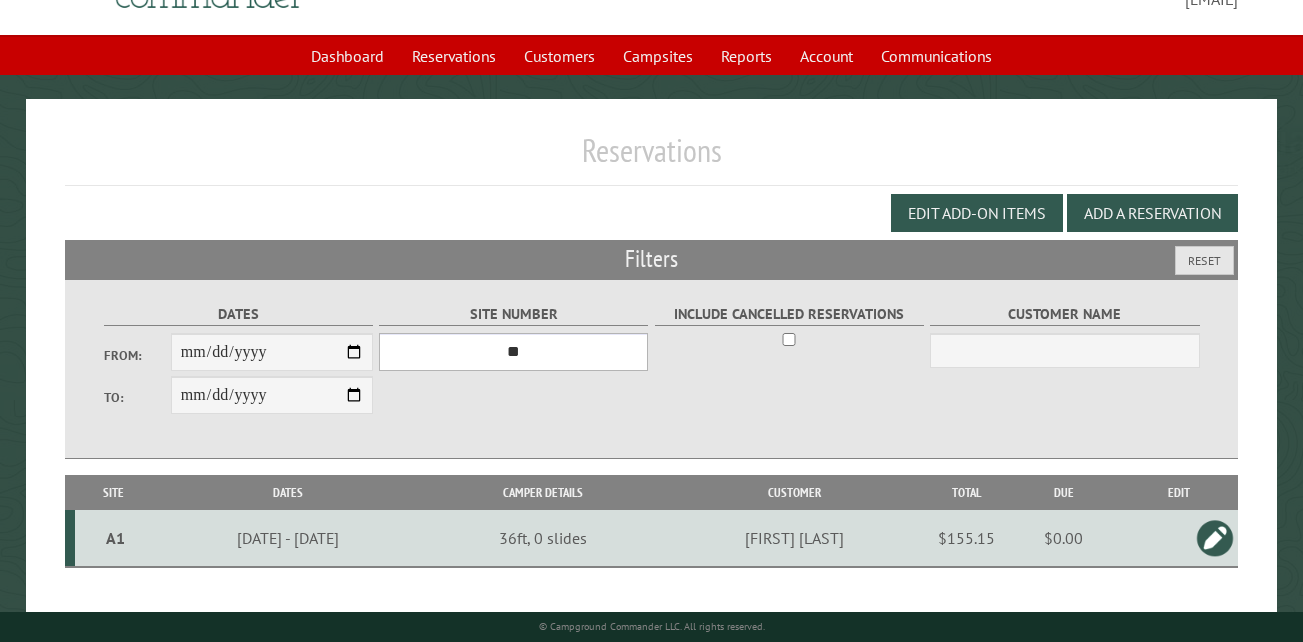 scroll, scrollTop: 133, scrollLeft: 0, axis: vertical 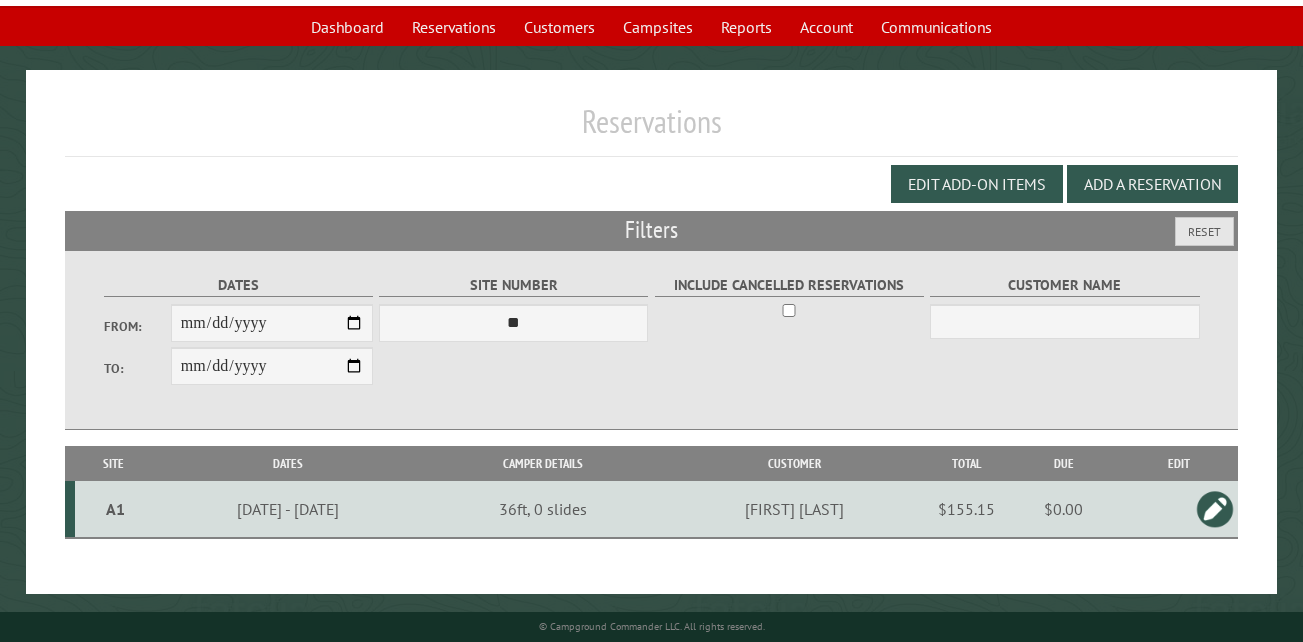 click at bounding box center (1215, 509) 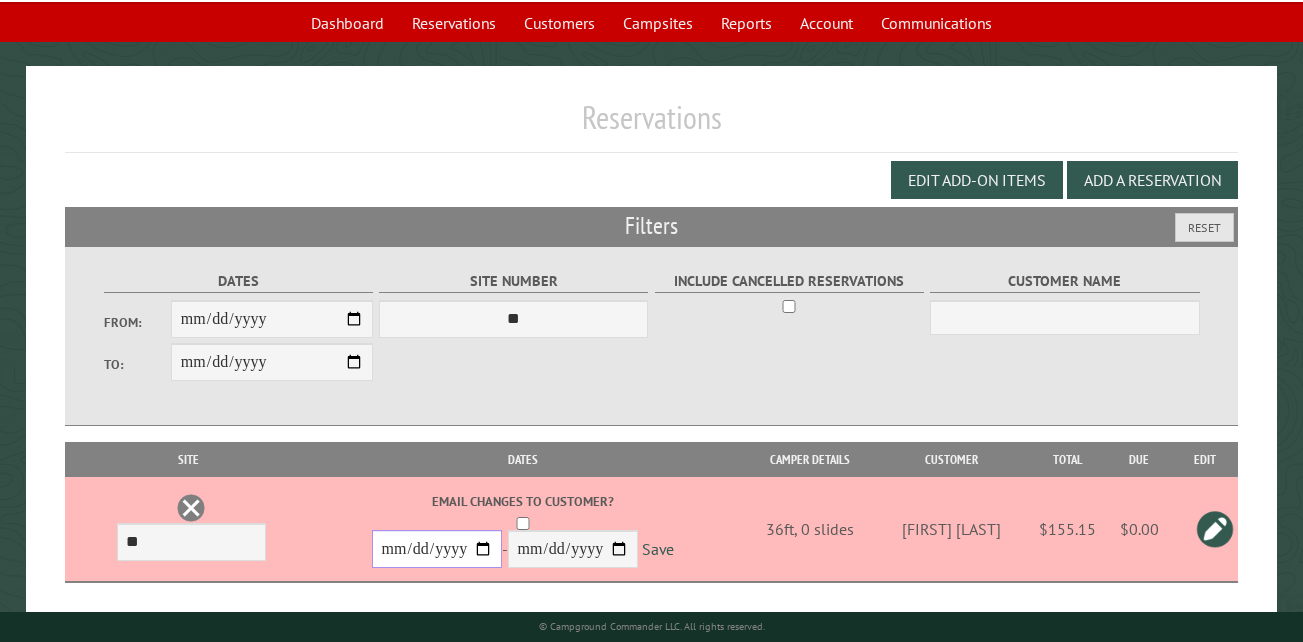 click on "**********" at bounding box center [437, 549] 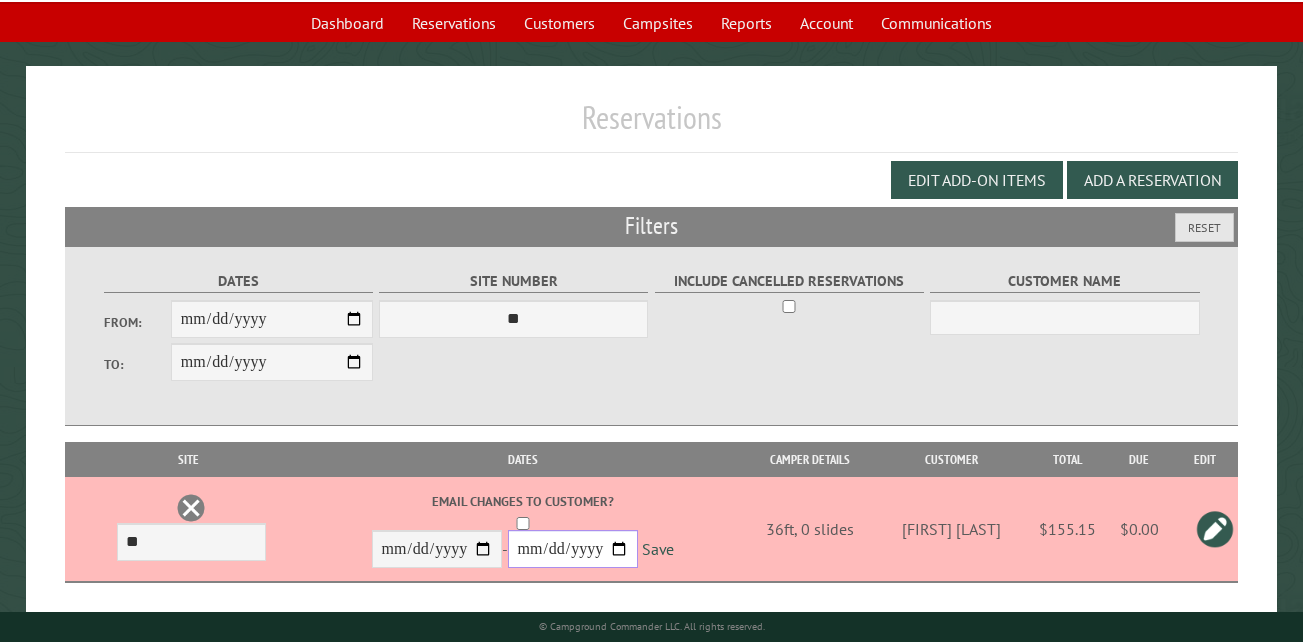 click on "**********" at bounding box center (573, 549) 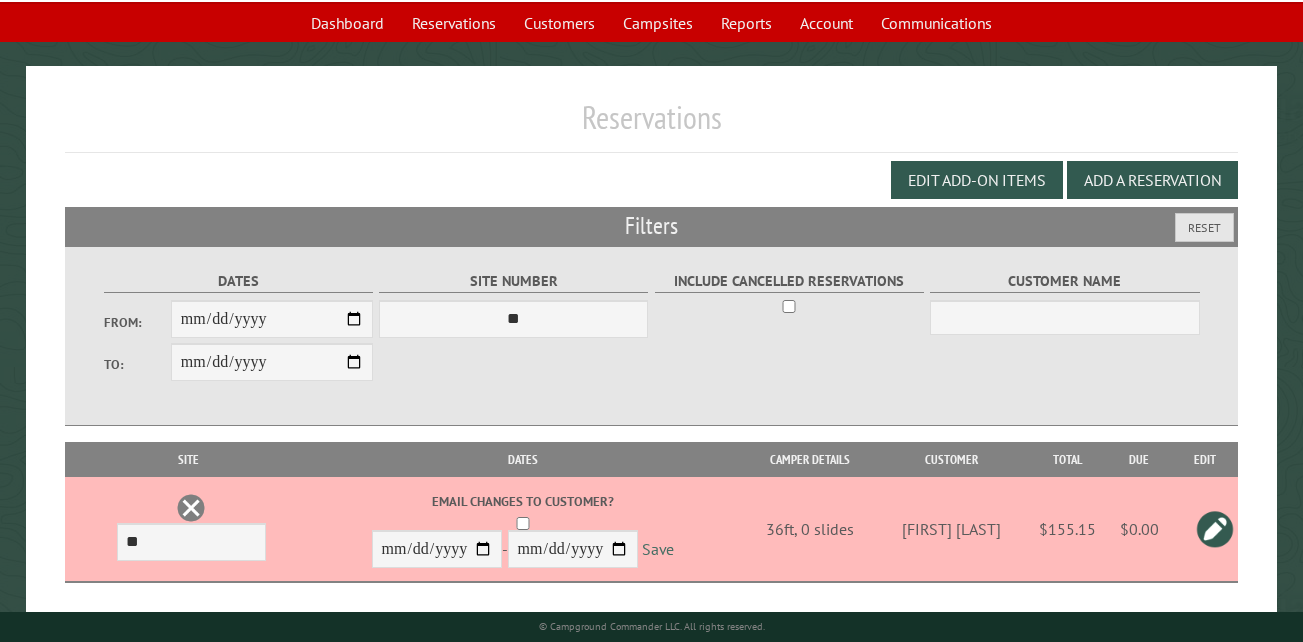 click on "Save" at bounding box center [658, 550] 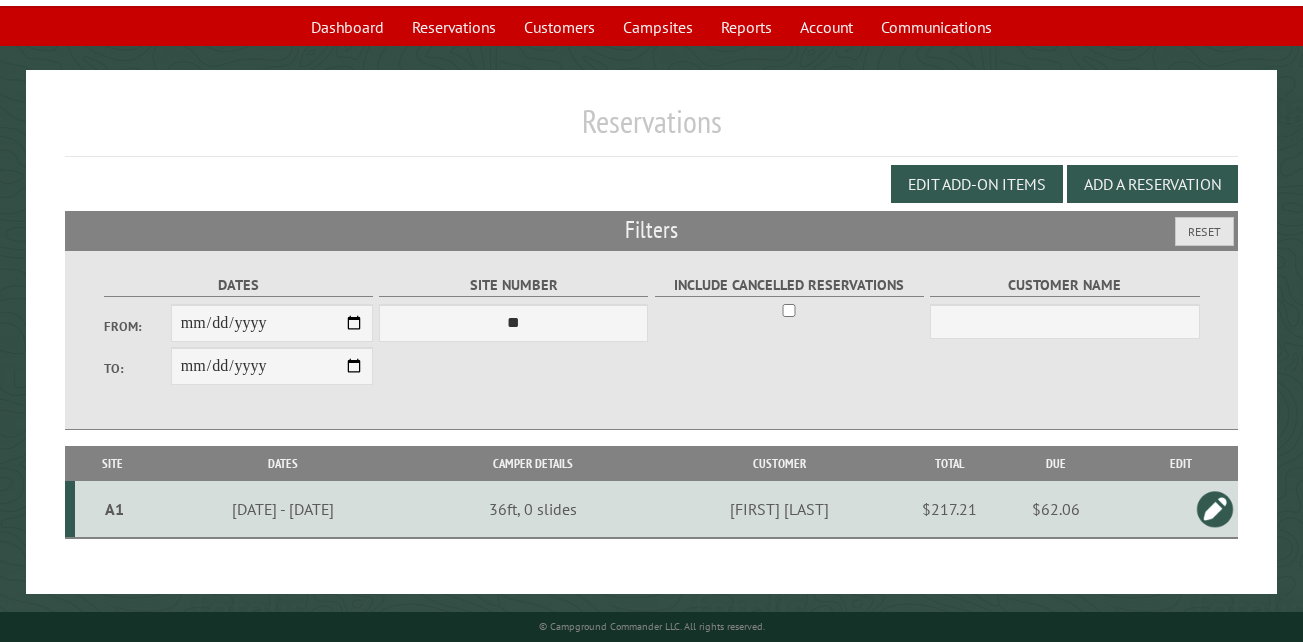 click on "A1" at bounding box center [114, 509] 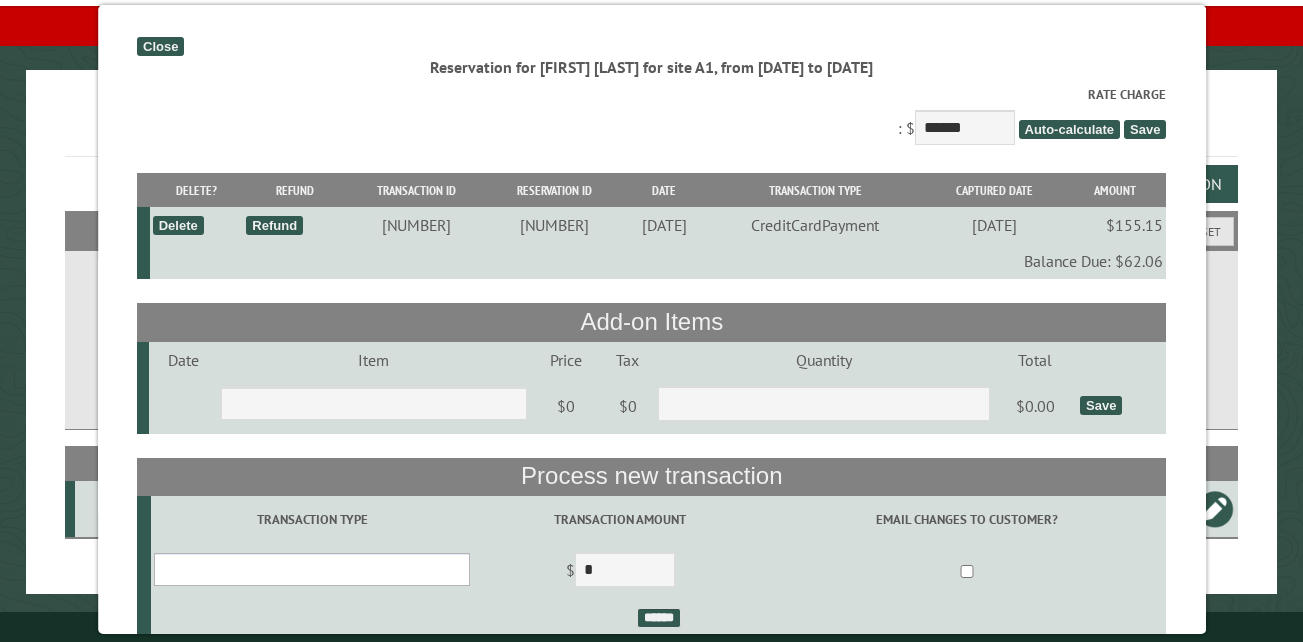 click on "**********" at bounding box center [312, 569] 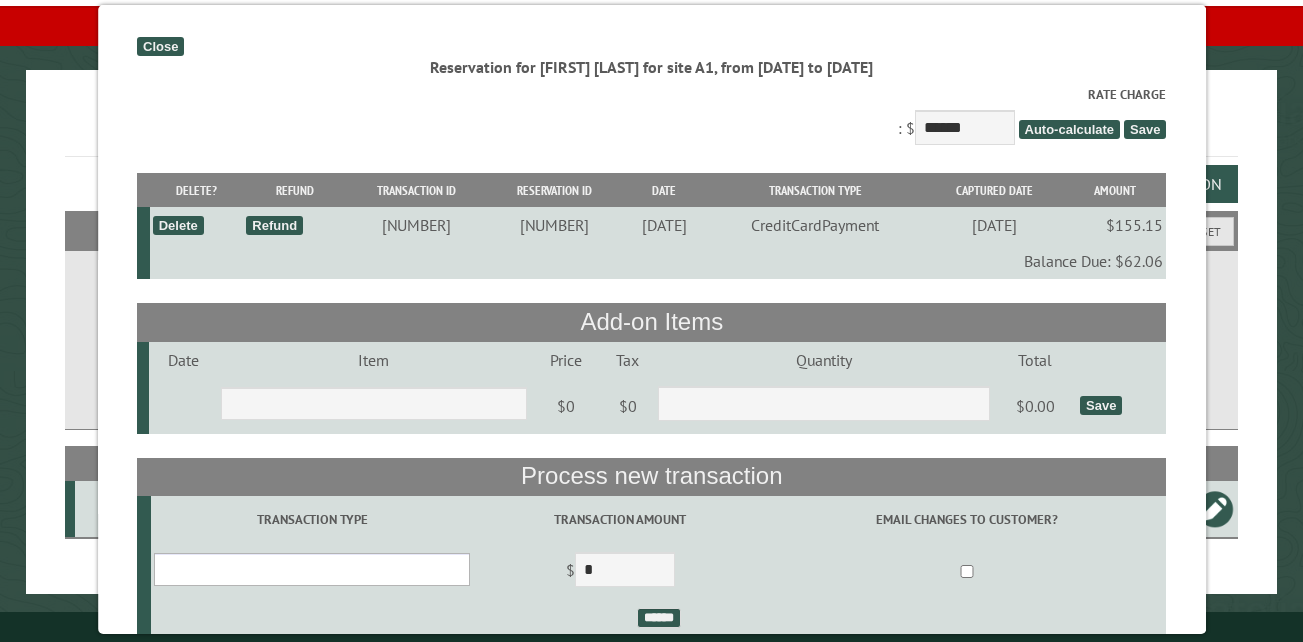 select on "*" 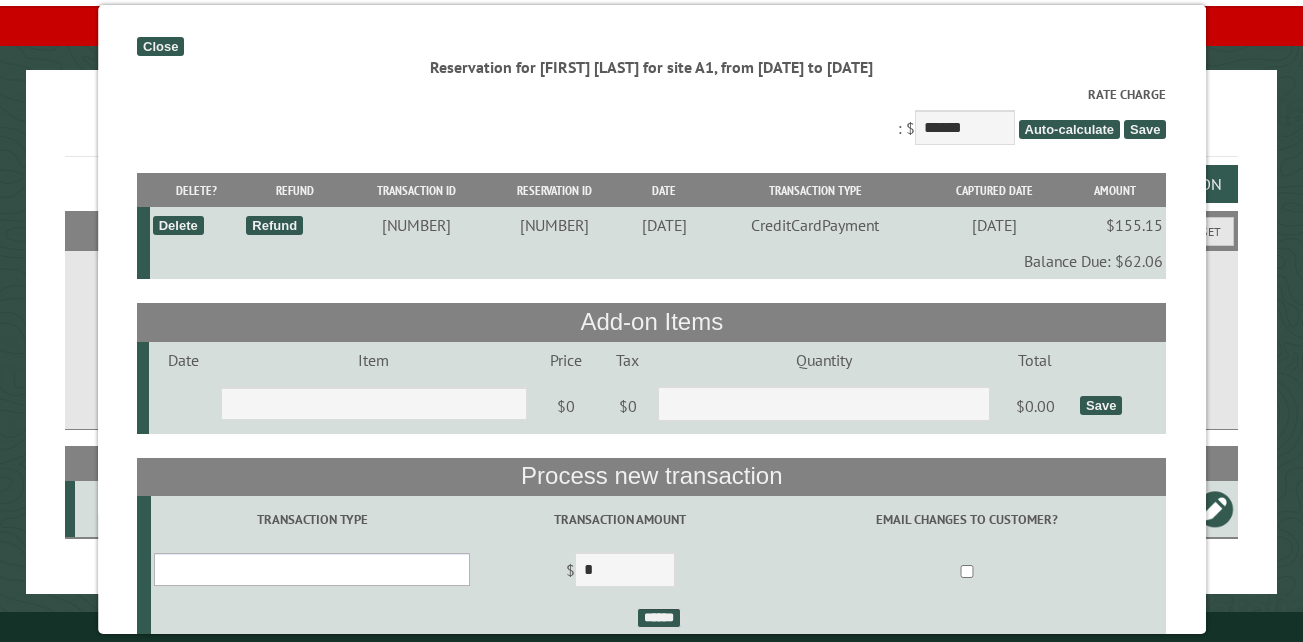 click on "**********" at bounding box center [312, 569] 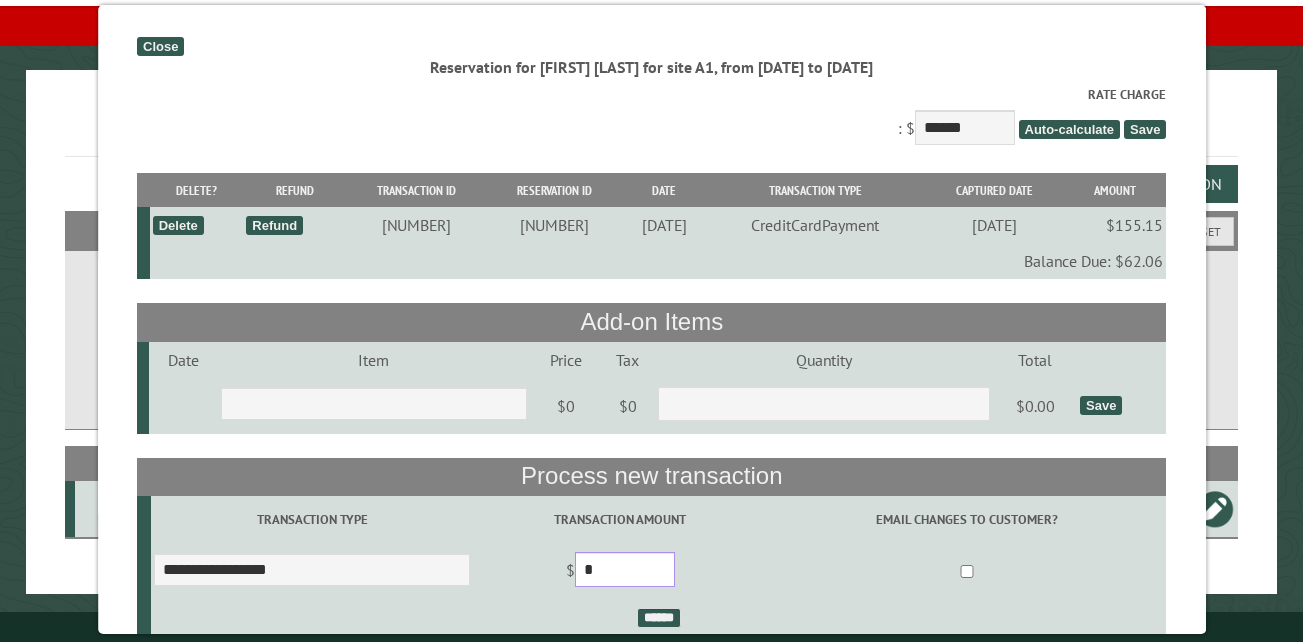 click on "*" at bounding box center (625, 569) 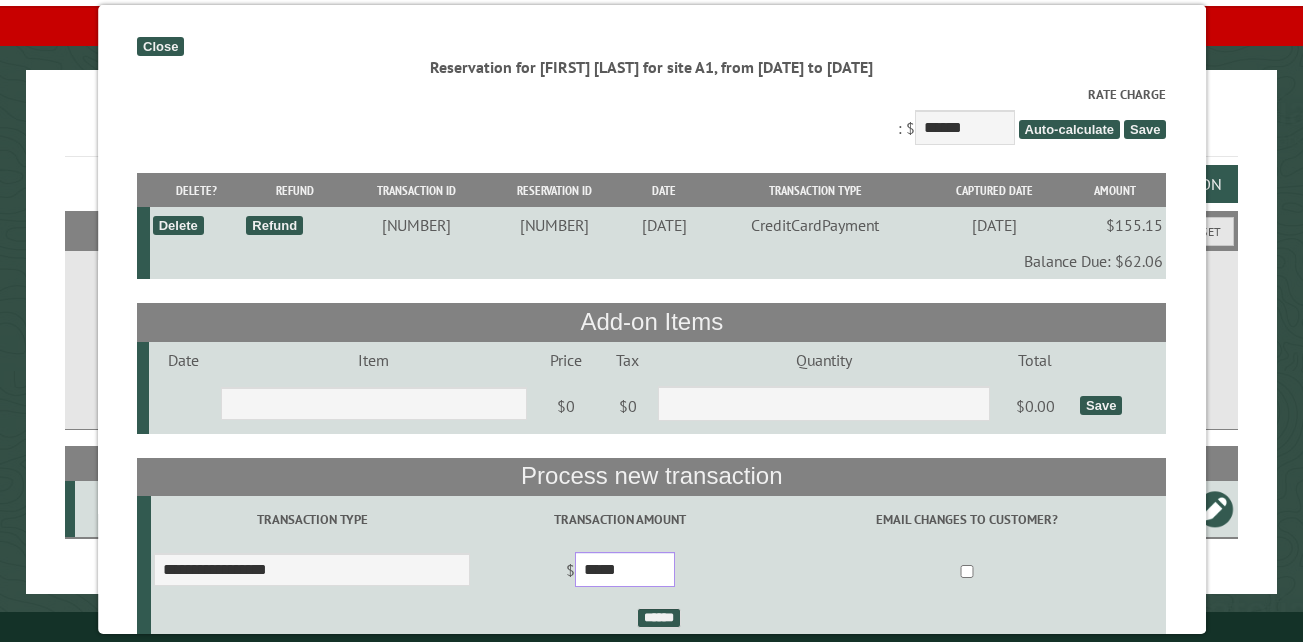 type on "*****" 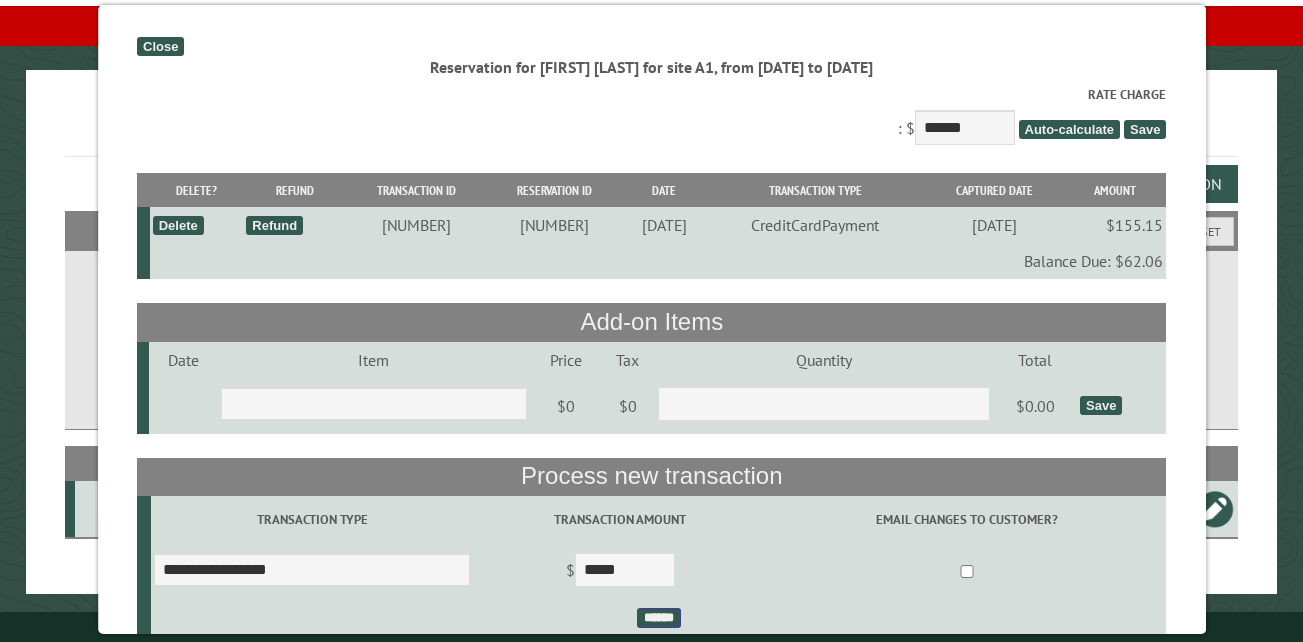 click on "******" at bounding box center [658, 618] 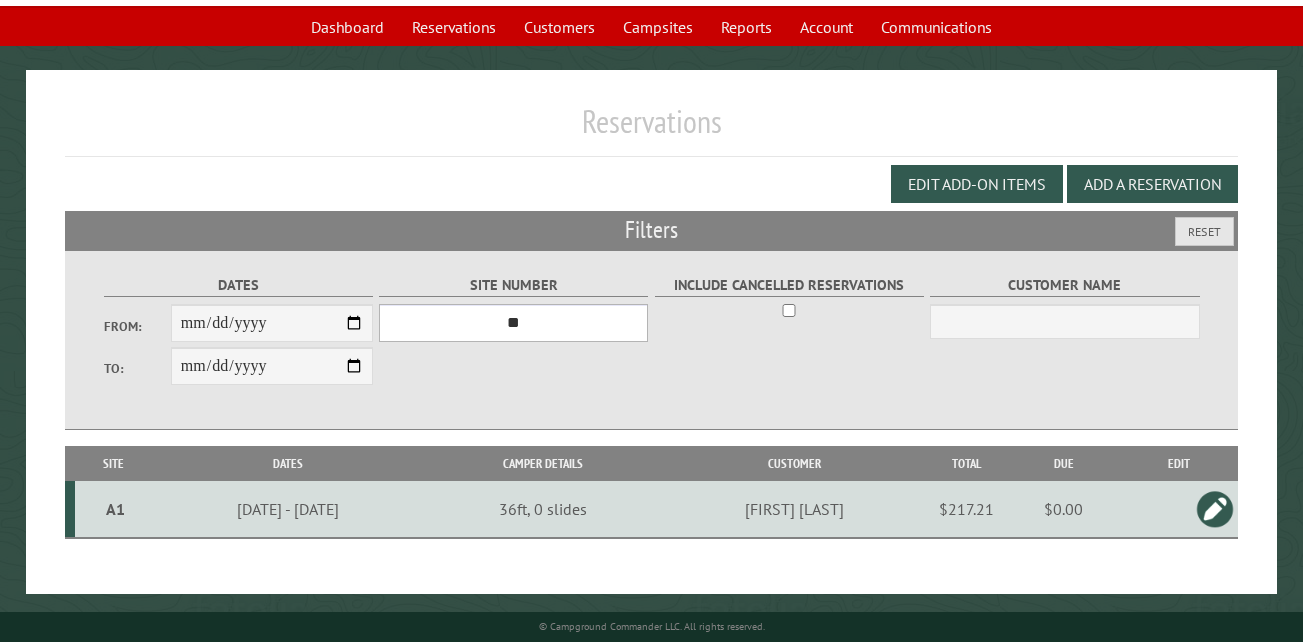 click on "*** ** ** ** ** ** ** ** ** ** *** *** *** *** ** ** ** ** ** ** ** ** ** *** *** ** ** ** ** ** ** ********* ** ** ** ** ** ** ** ** ** *** *** *** *** *** *** ** ** ** ** ** ** ** ** ** *** *** *** *** *** *** ** ** ** ** ** ** ** ** ** ** ** ** ** ** ** ** ** ** ** ** ** ** ** ** *** *** *** *** *** ***" at bounding box center (513, 323) 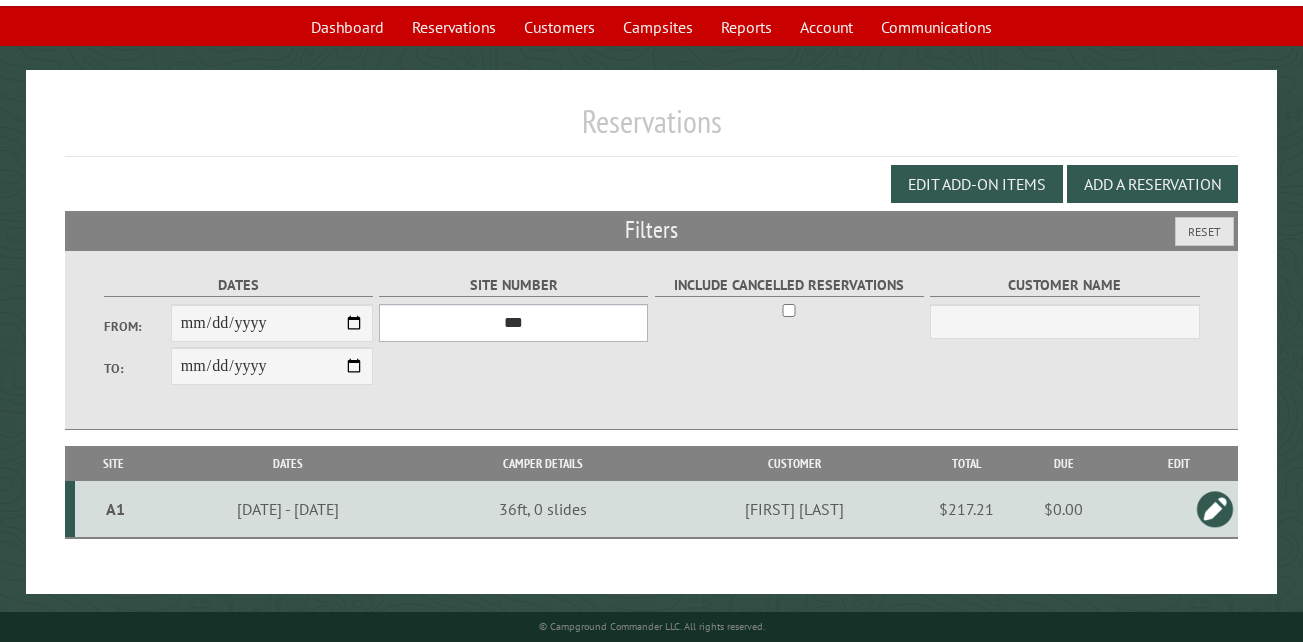 click on "*** ** ** ** ** ** ** ** ** ** *** *** *** *** ** ** ** ** ** ** ** ** ** *** *** ** ** ** ** ** ** ********* ** ** ** ** ** ** ** ** ** *** *** *** *** *** *** ** ** ** ** ** ** ** ** ** *** *** *** *** *** *** ** ** ** ** ** ** ** ** ** ** ** ** ** ** ** ** ** ** ** ** ** ** ** ** *** *** *** *** *** ***" at bounding box center [513, 323] 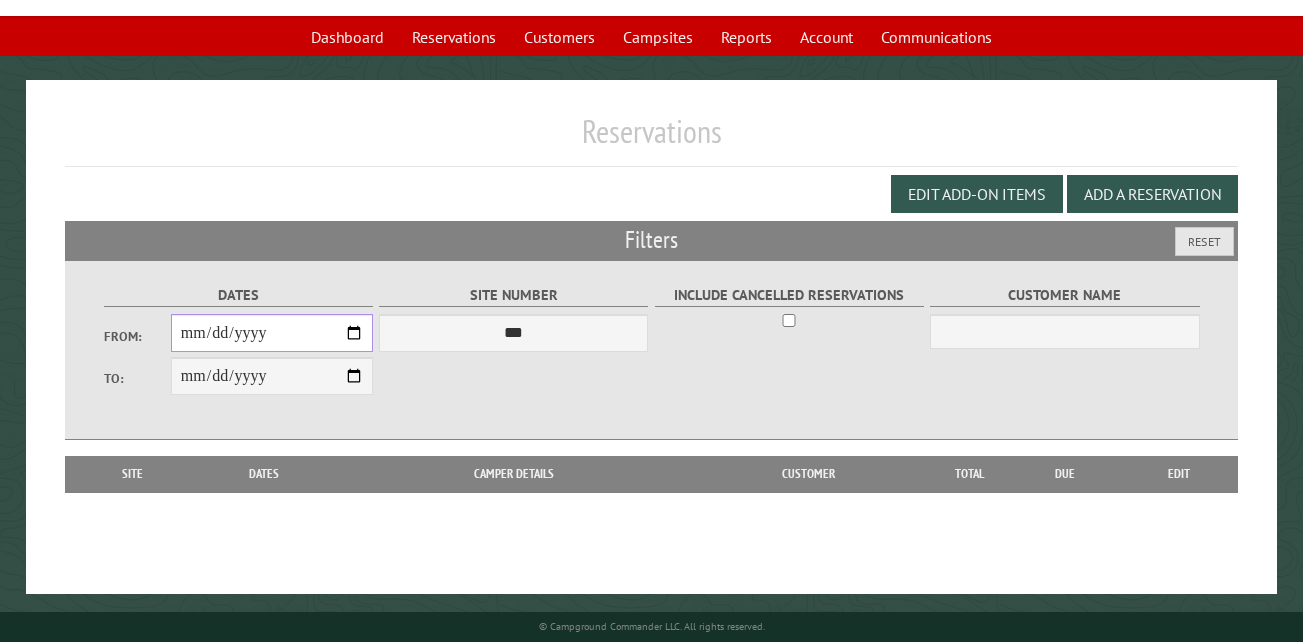 click on "**********" at bounding box center (272, 333) 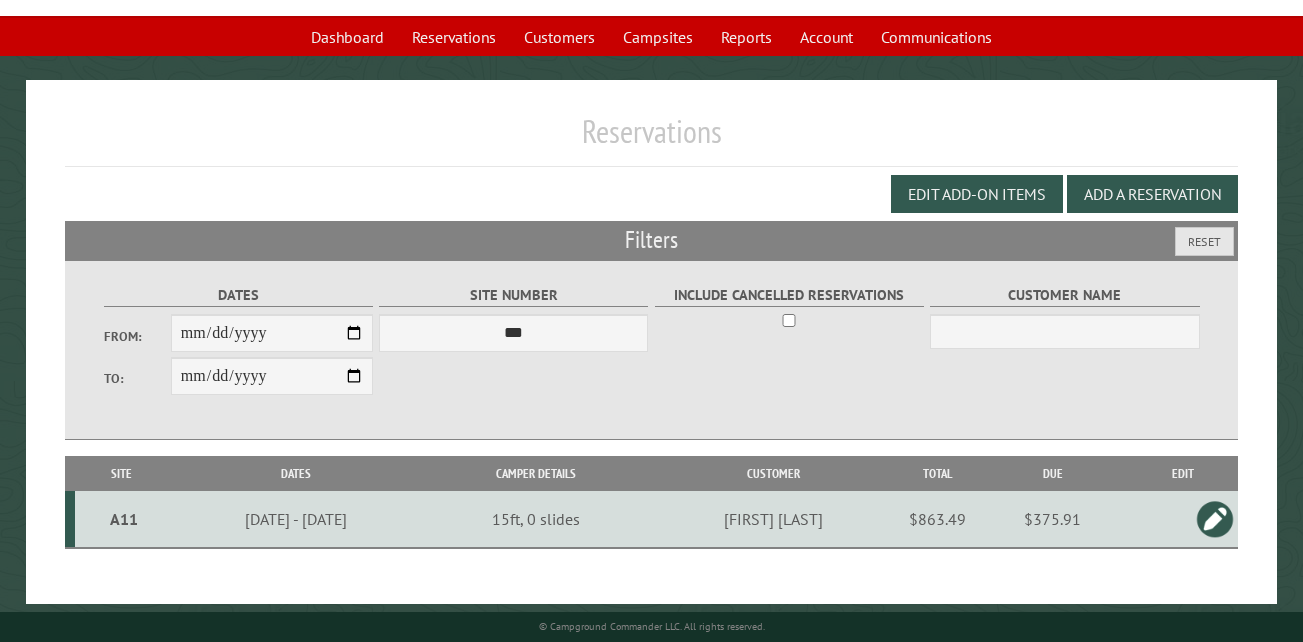 click on "A11" at bounding box center (124, 519) 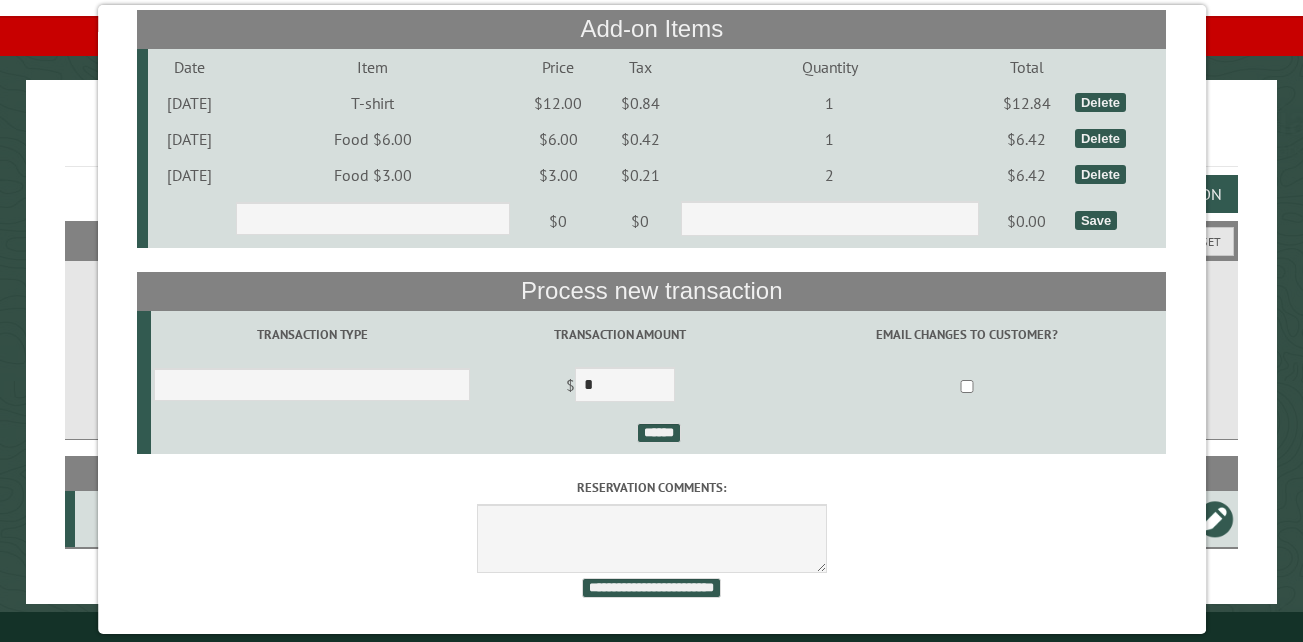scroll, scrollTop: 500, scrollLeft: 0, axis: vertical 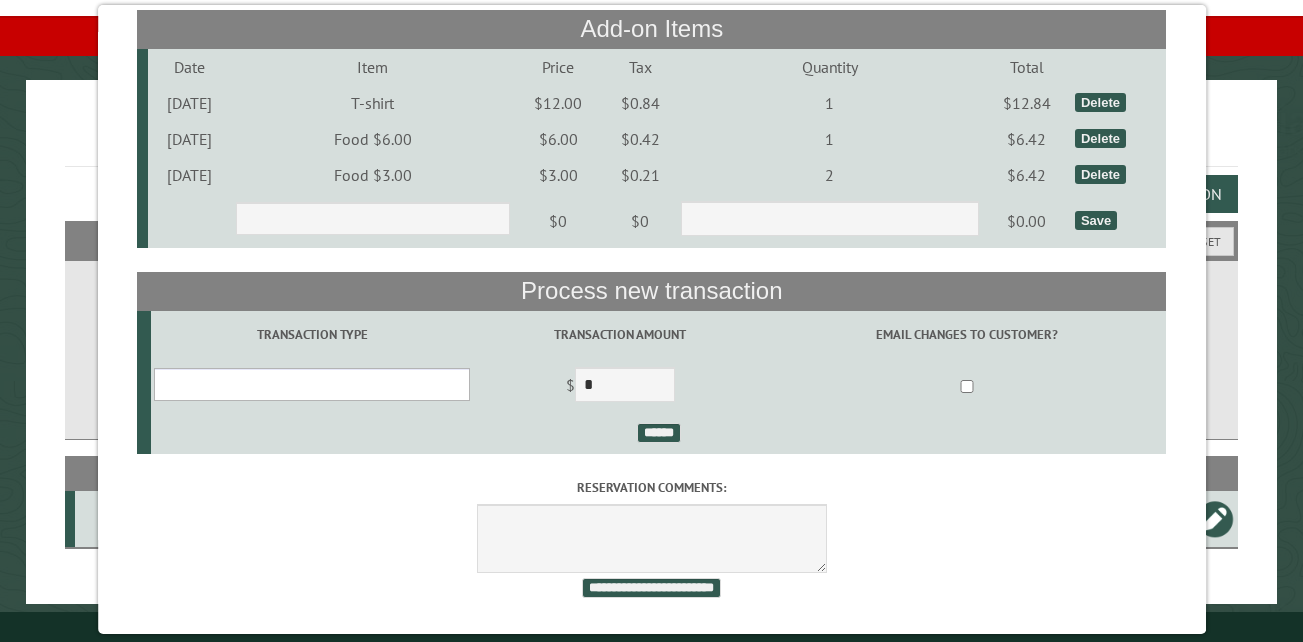 click on "**********" at bounding box center (312, 384) 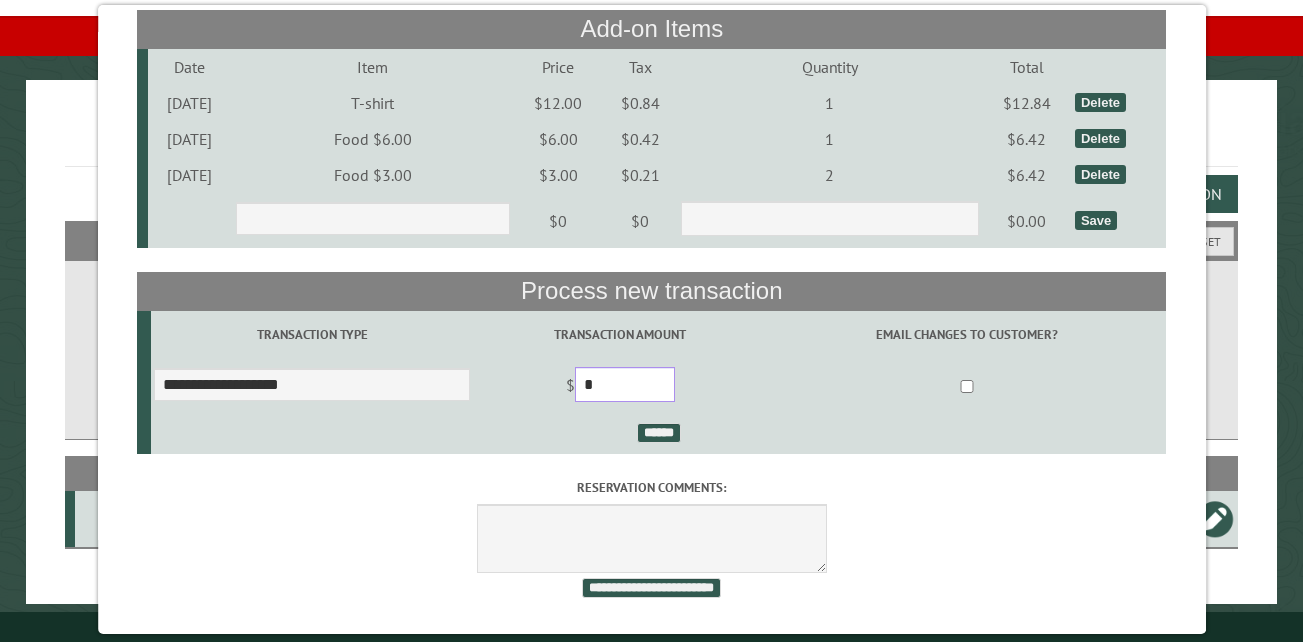 drag, startPoint x: 628, startPoint y: 378, endPoint x: 587, endPoint y: 376, distance: 41.04875 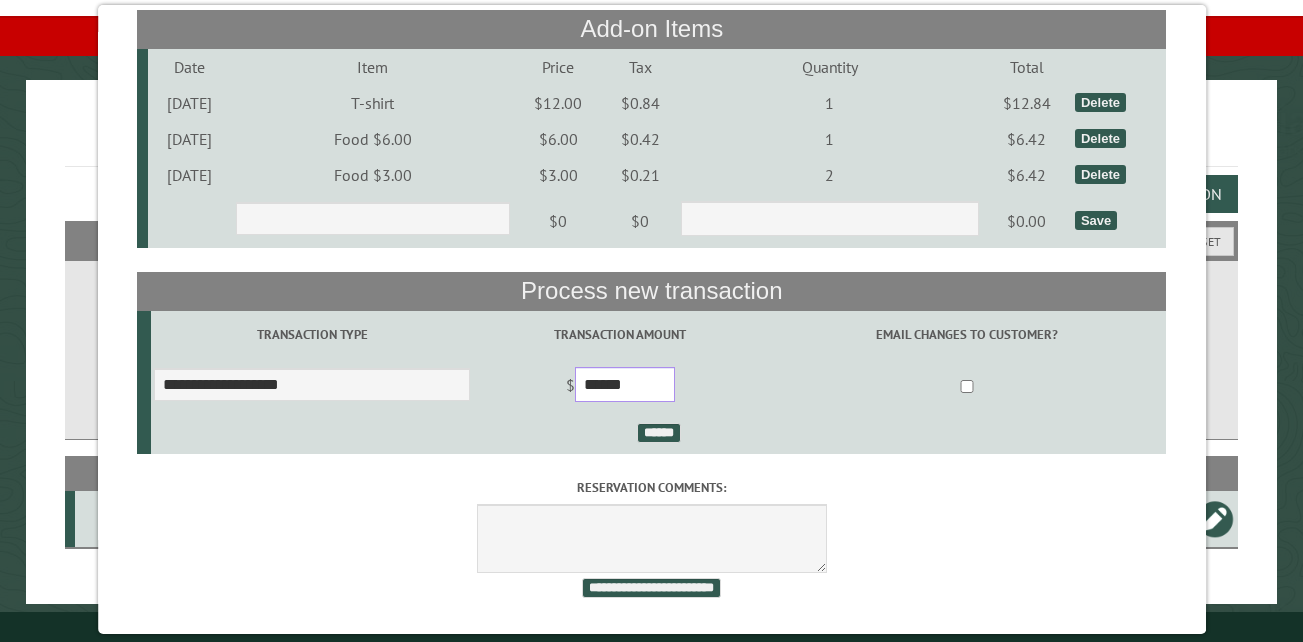 type on "******" 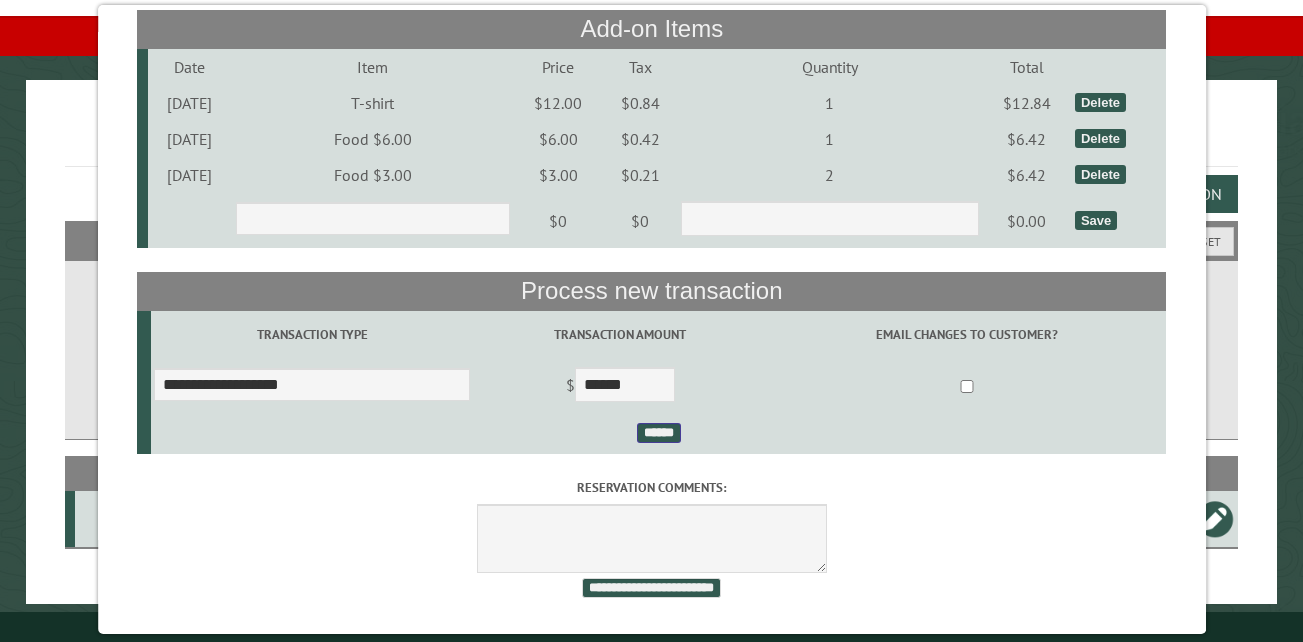 click on "******" at bounding box center (658, 433) 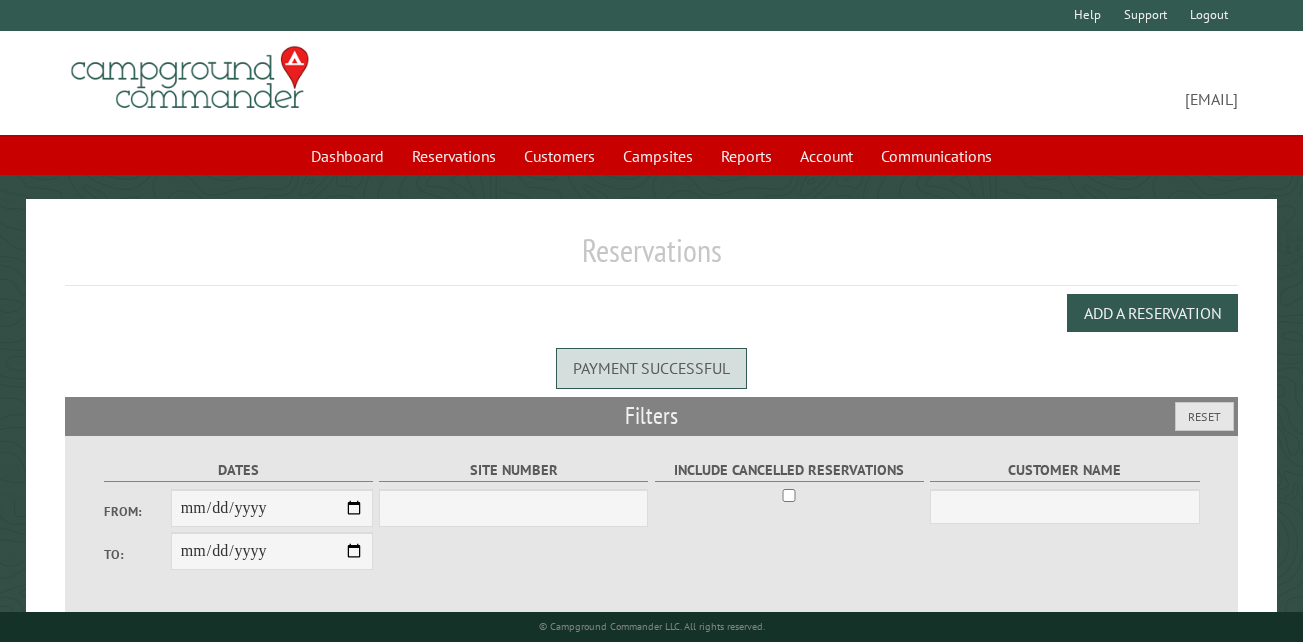 scroll, scrollTop: 0, scrollLeft: 0, axis: both 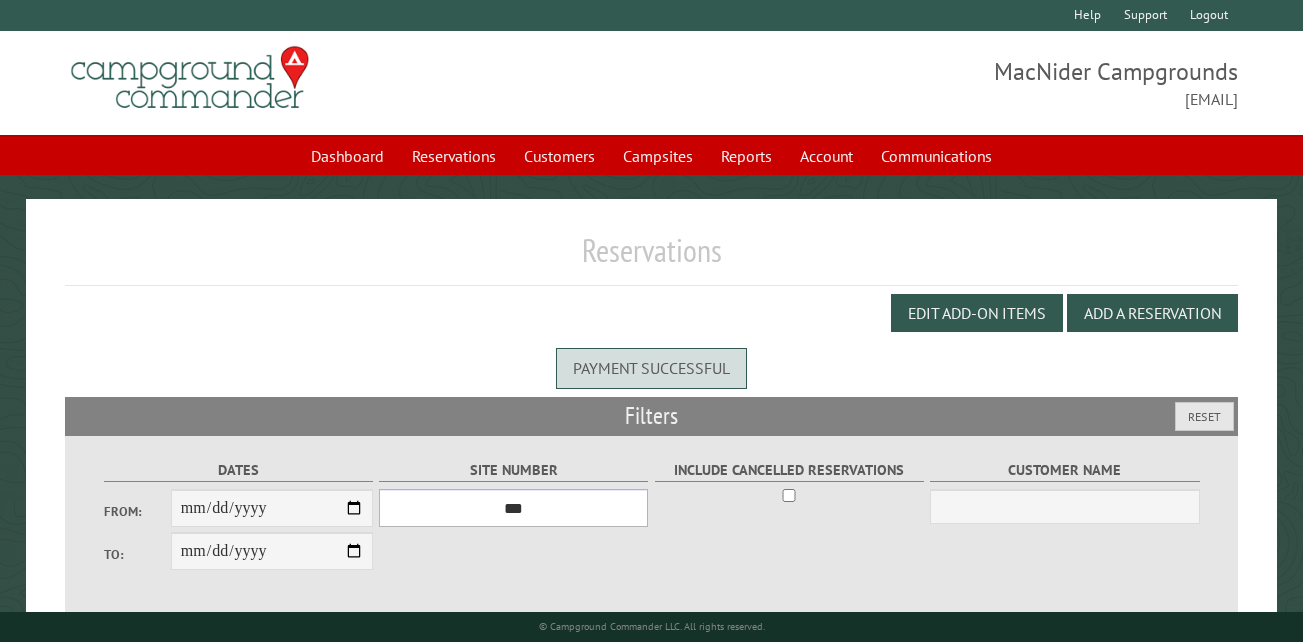 click on "*** ** ** ** ** ** ** ** ** ** *** *** *** *** ** ** ** ** ** ** ** ** ** *** *** ** ** ** ** ** ** ********* ** ** ** ** ** ** ** ** ** *** *** *** *** *** *** ** ** ** ** ** ** ** ** ** *** *** *** *** *** *** ** ** ** ** ** ** ** ** ** ** ** ** ** ** ** ** ** ** ** ** ** ** ** ** *** *** *** *** *** ***" at bounding box center [513, 508] 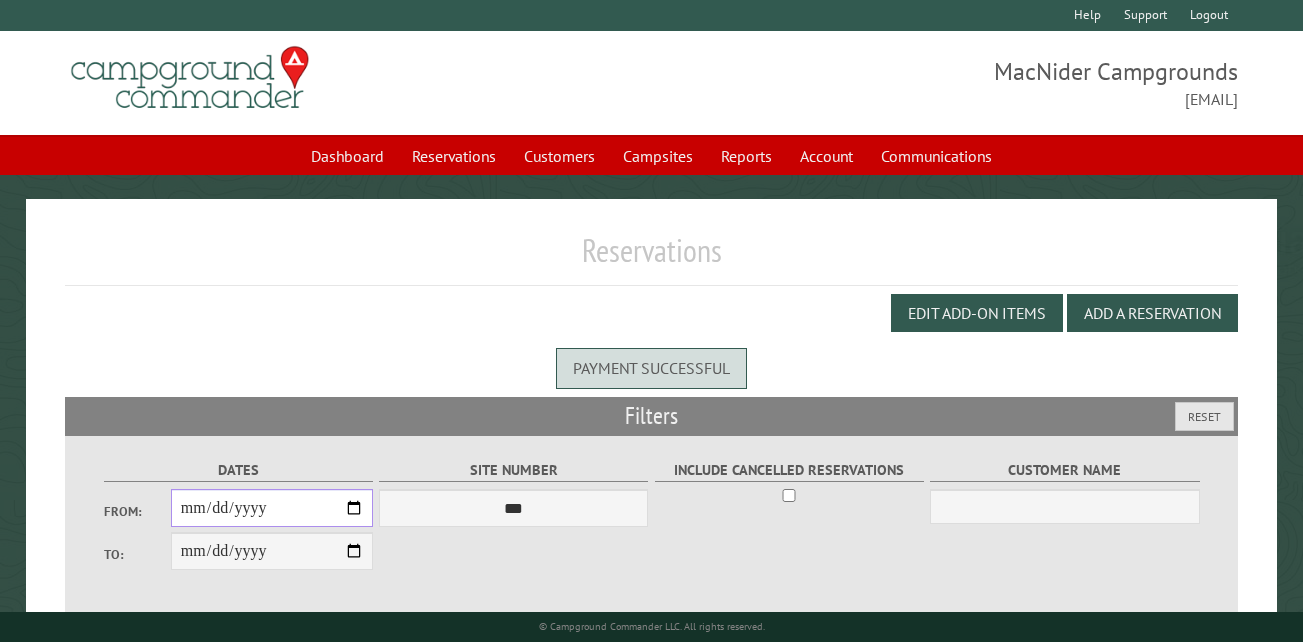 click on "From:" at bounding box center (272, 508) 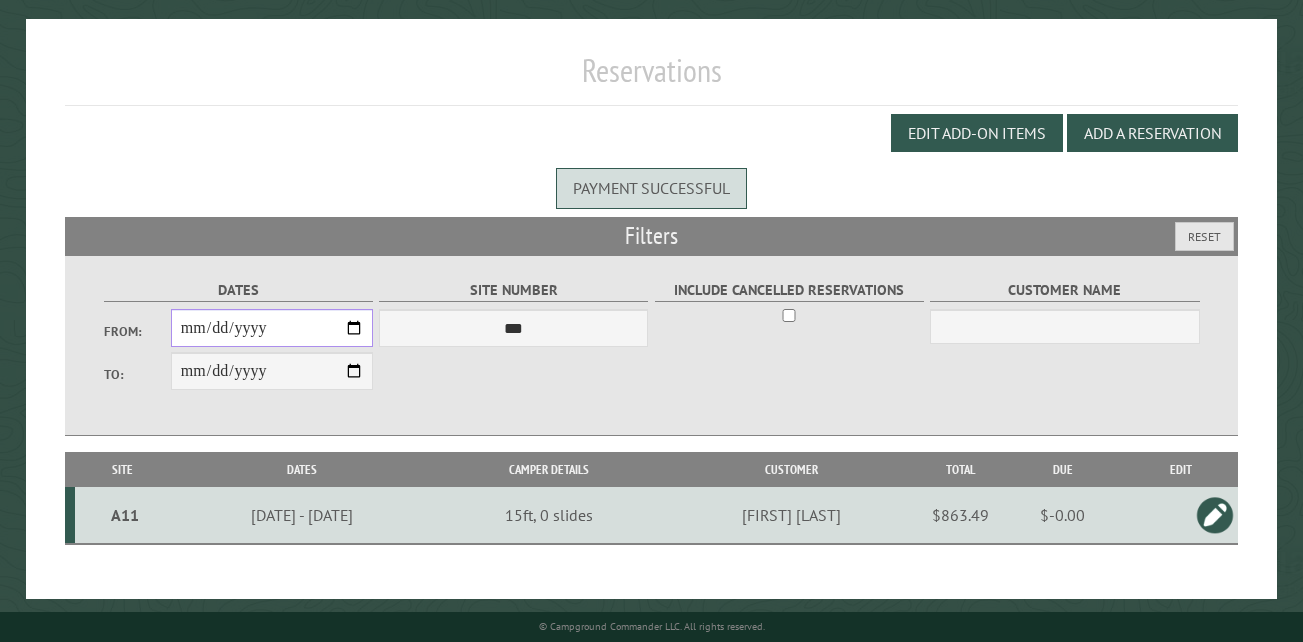 scroll, scrollTop: 189, scrollLeft: 0, axis: vertical 